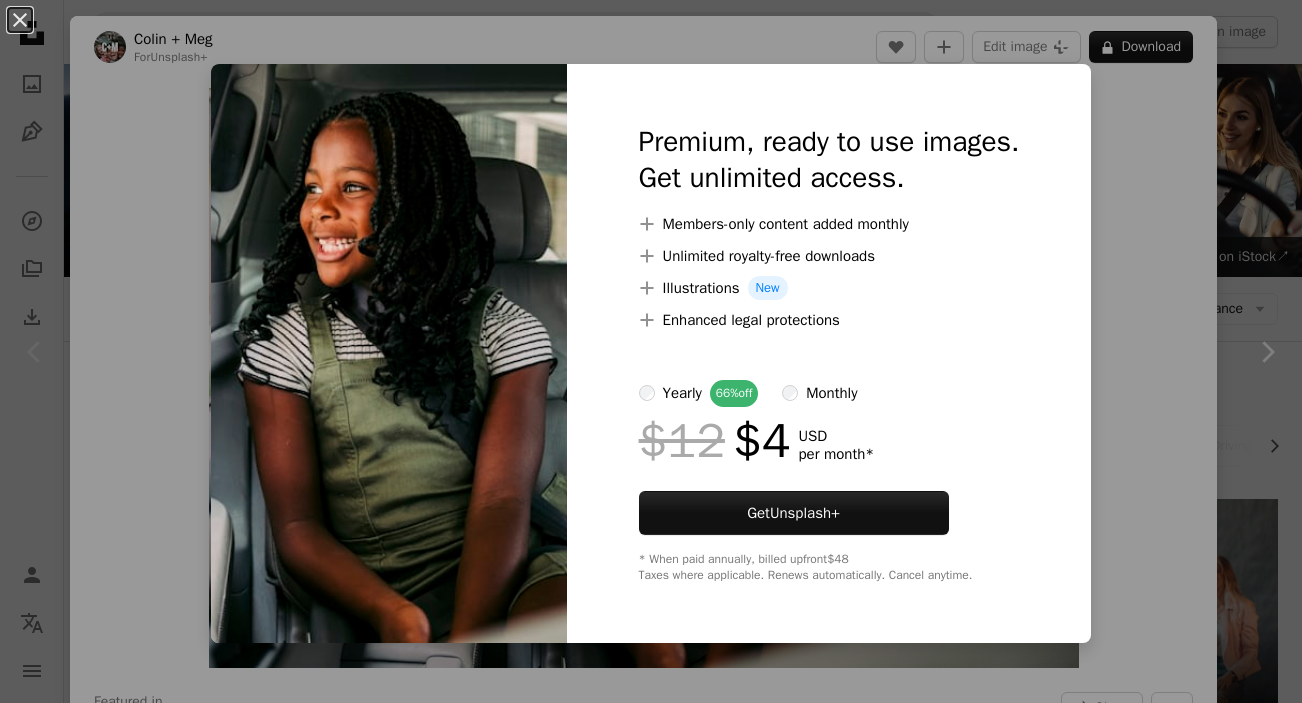 scroll, scrollTop: 0, scrollLeft: 0, axis: both 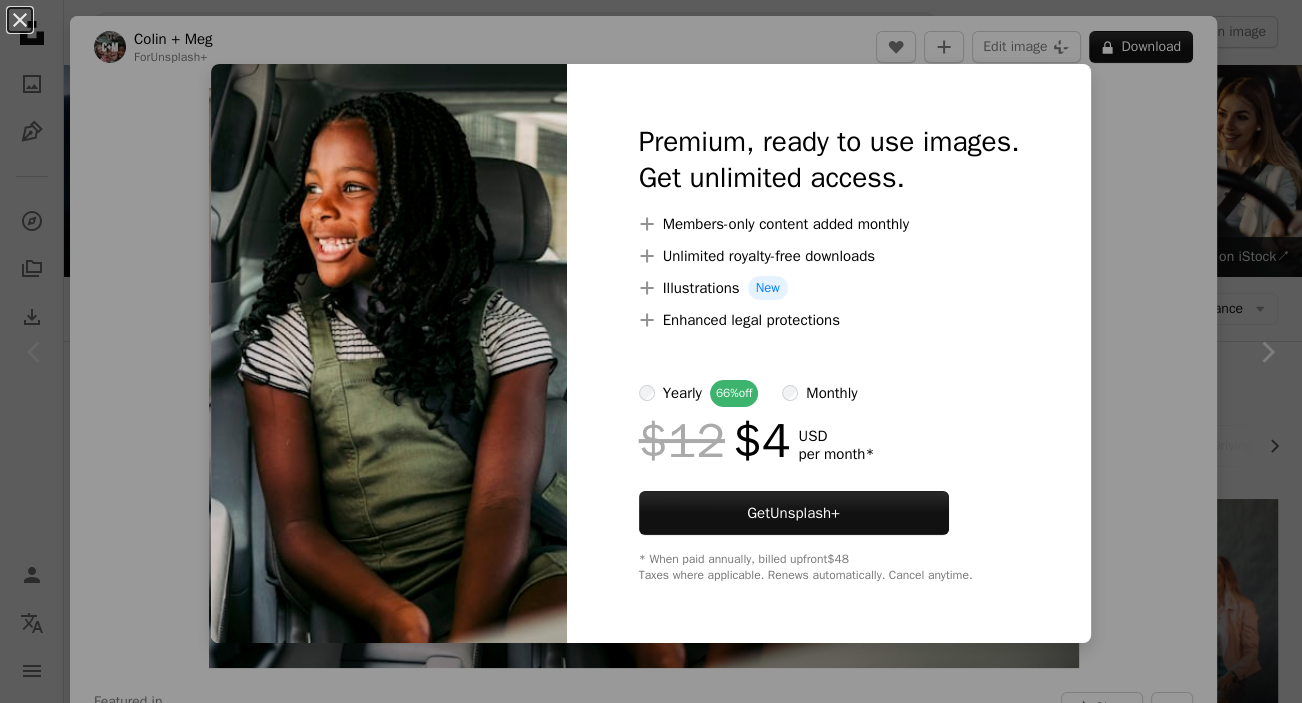 click on "An X shape Premium, ready to use images. Get unlimited access. A plus sign Members-only content added monthly A plus sign Unlimited royalty-free downloads A plus sign Illustrations  New A plus sign Enhanced legal protections yearly 66%  off monthly $12   $4 USD per month * Get  Unsplash+ * When paid annually, billed upfront  $48 Taxes where applicable. Renews automatically. Cancel anytime." at bounding box center (651, 351) 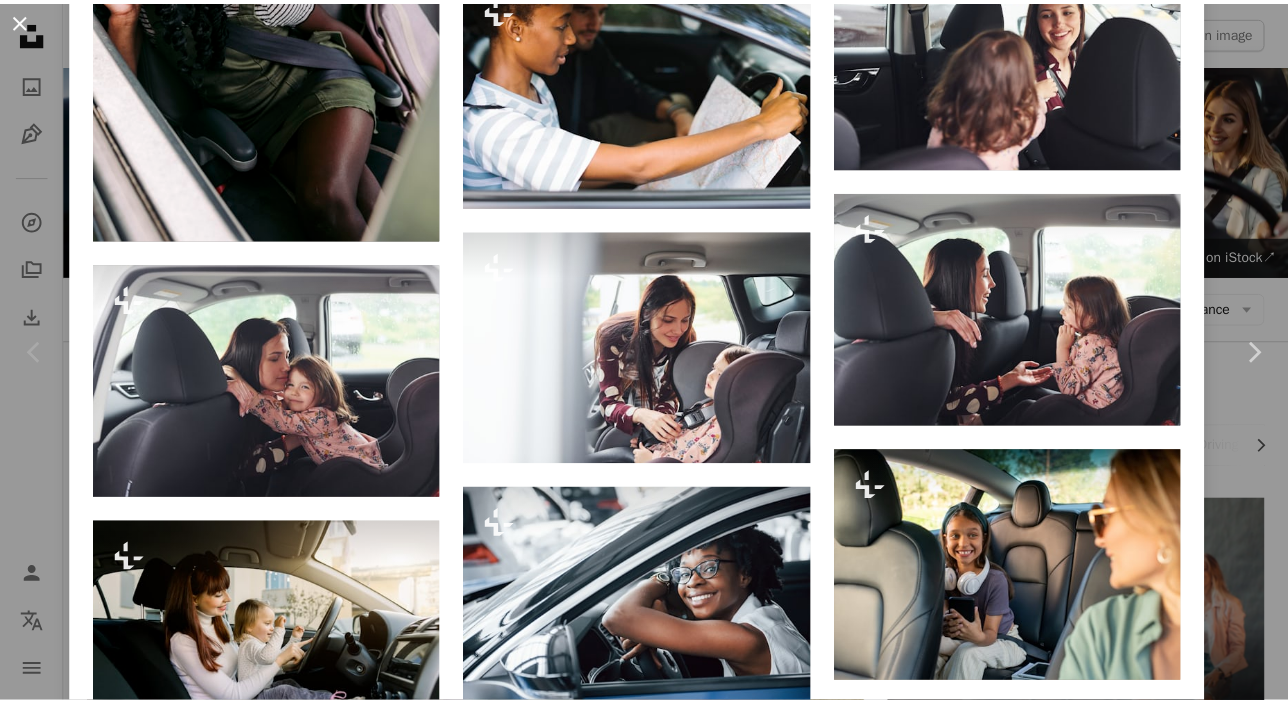 scroll, scrollTop: 1727, scrollLeft: 0, axis: vertical 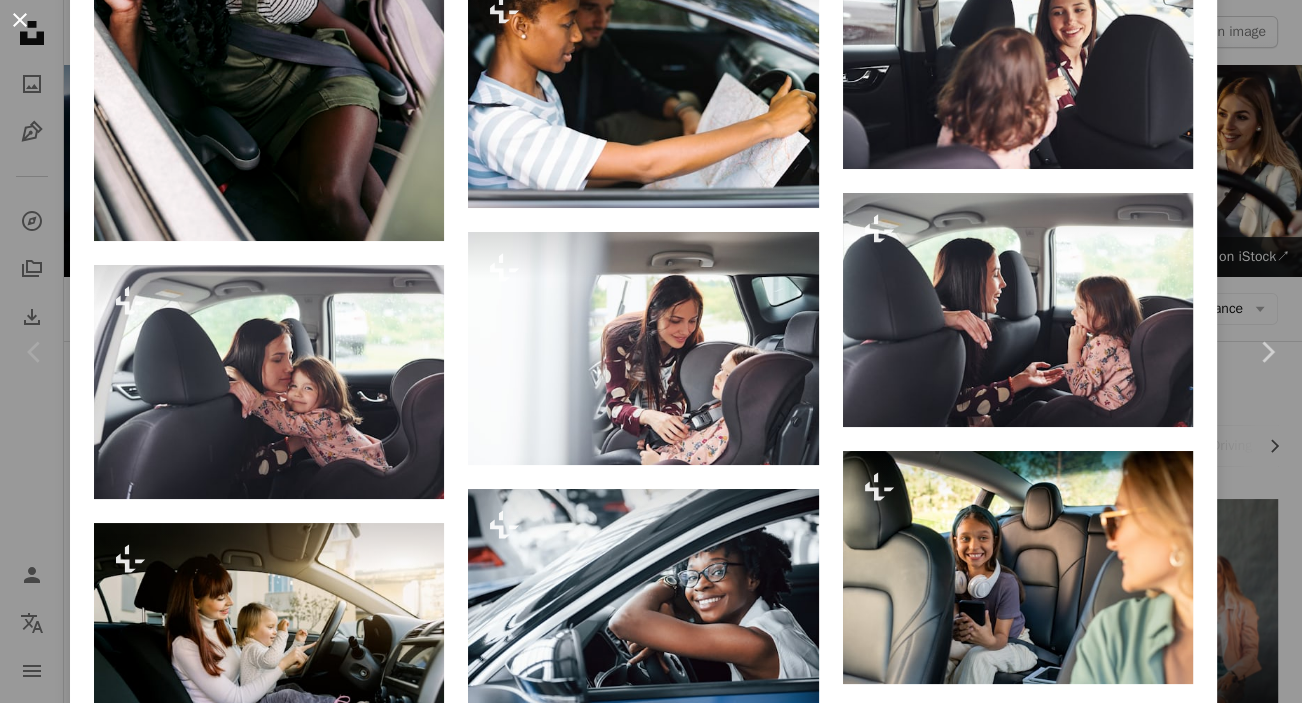 click on "An X shape" at bounding box center [20, 20] 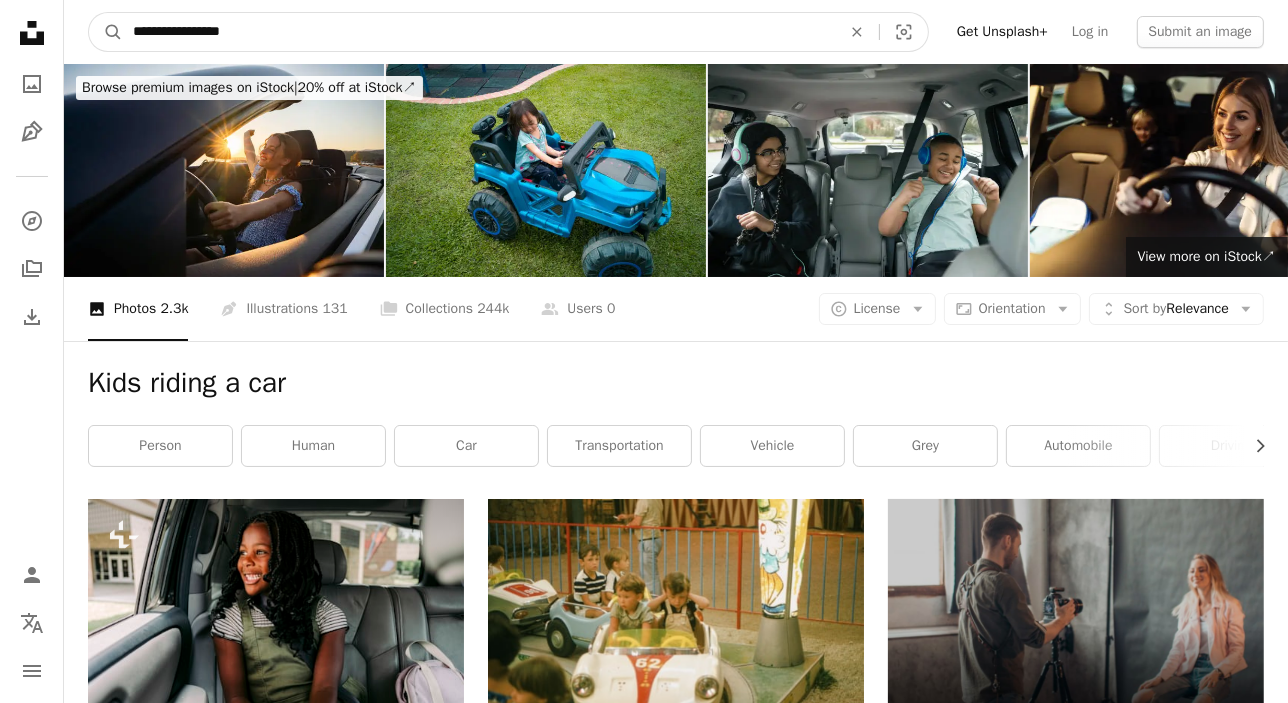 drag, startPoint x: 269, startPoint y: 38, endPoint x: 160, endPoint y: 48, distance: 109.457756 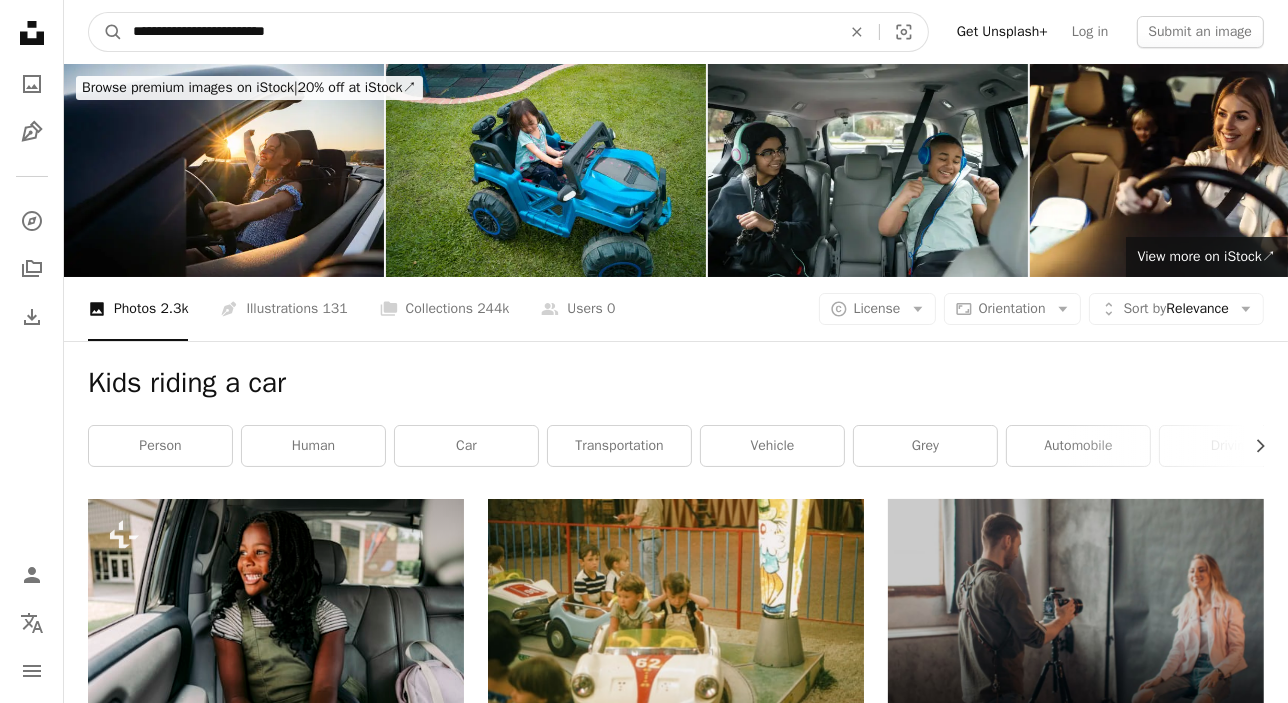 type on "**********" 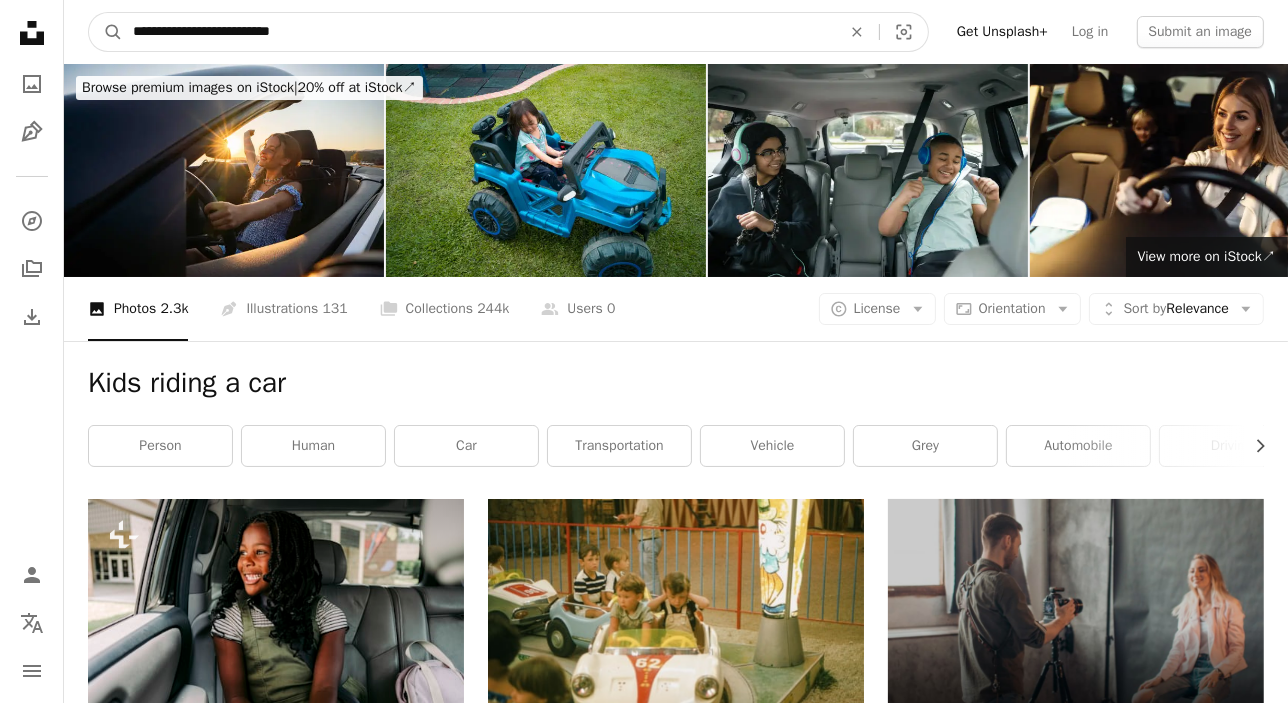 click on "A magnifying glass" at bounding box center [106, 32] 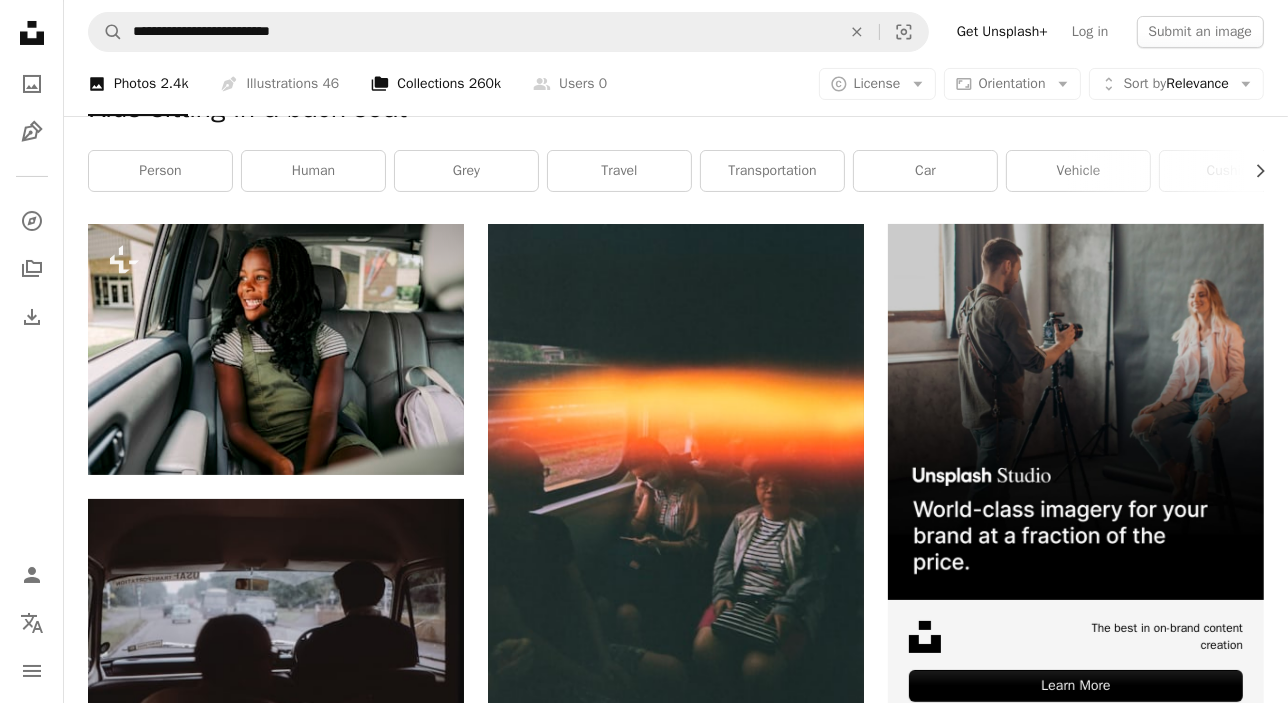 scroll, scrollTop: 0, scrollLeft: 0, axis: both 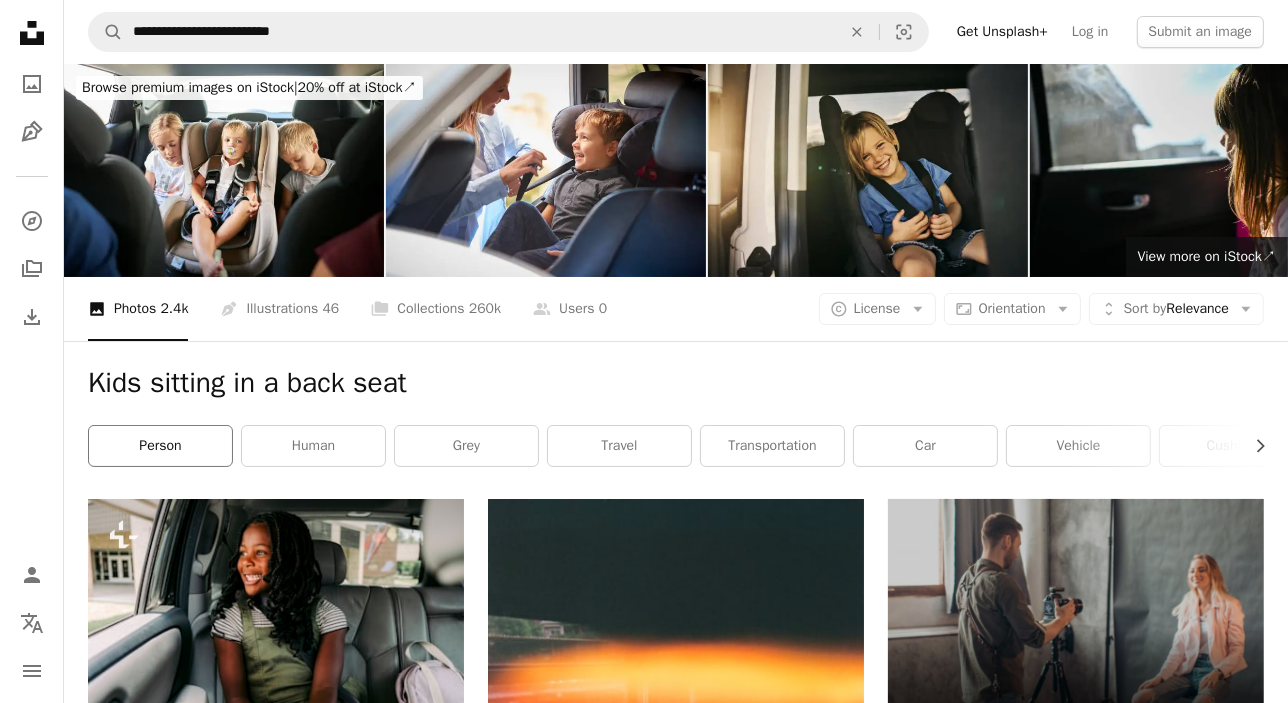 click on "person" at bounding box center [160, 446] 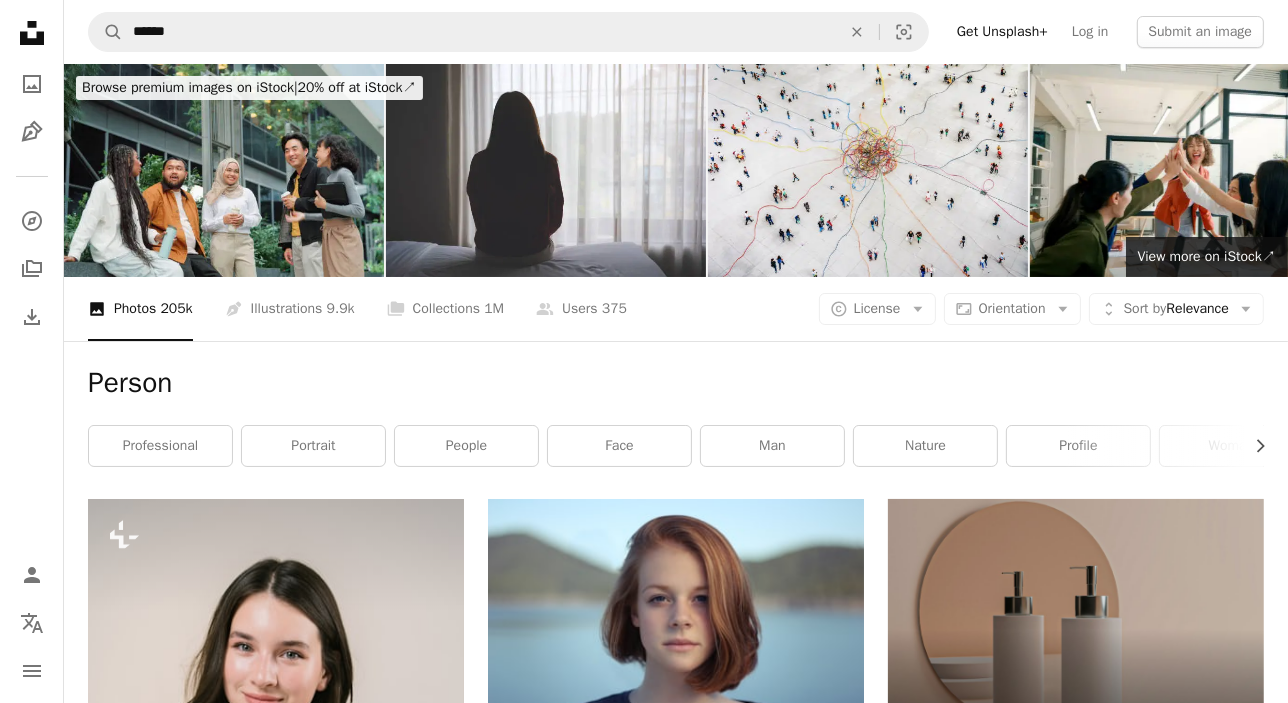 drag, startPoint x: 280, startPoint y: 51, endPoint x: 54, endPoint y: 36, distance: 226.49724 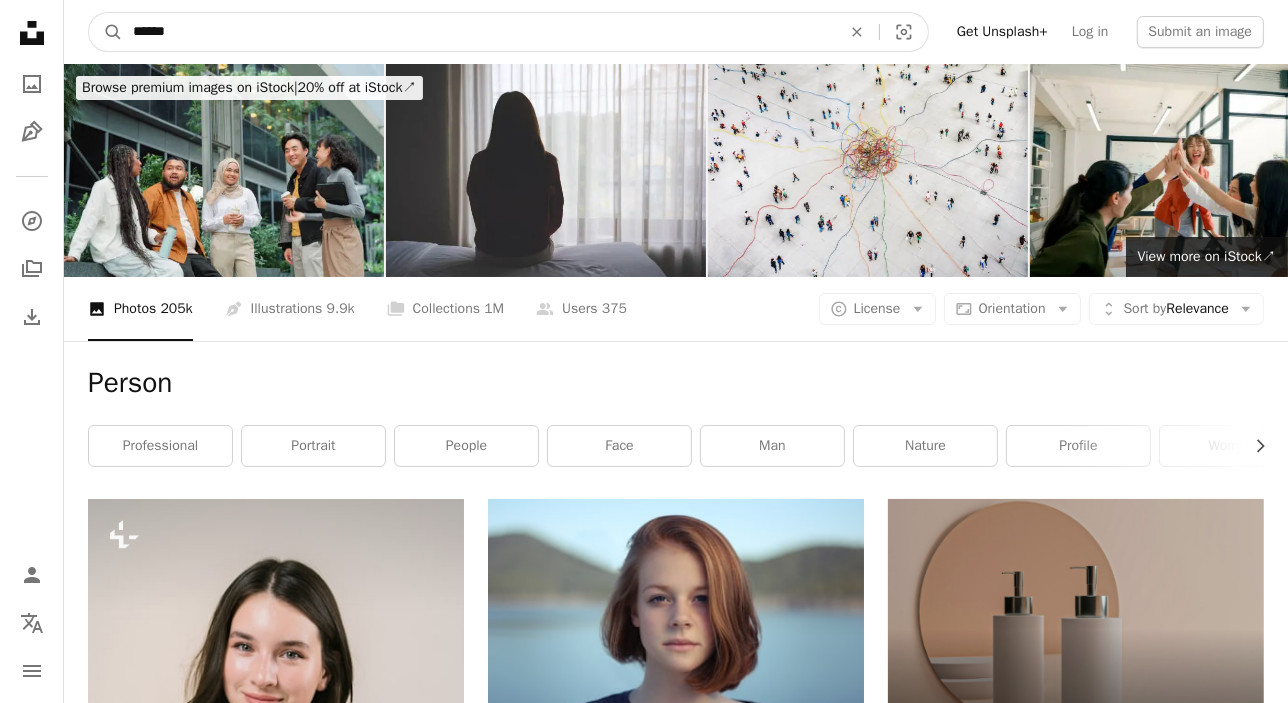 drag, startPoint x: 164, startPoint y: 25, endPoint x: 15, endPoint y: 26, distance: 149.00336 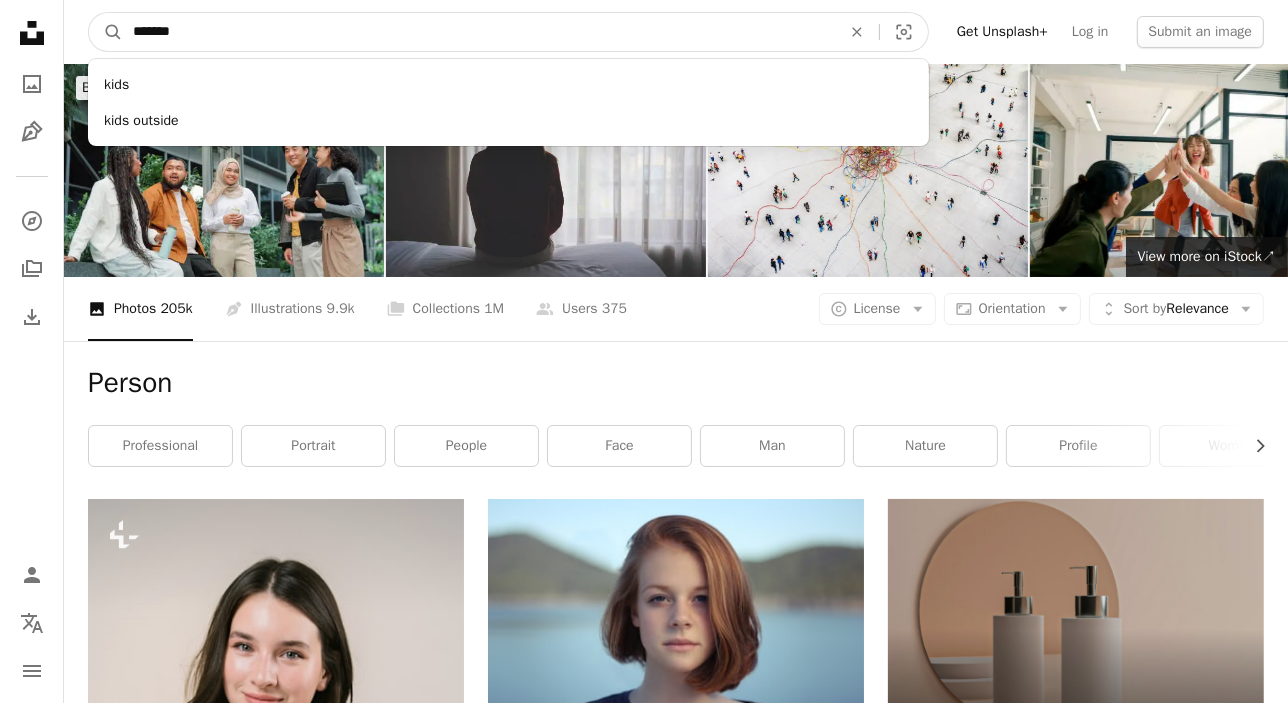 type on "********" 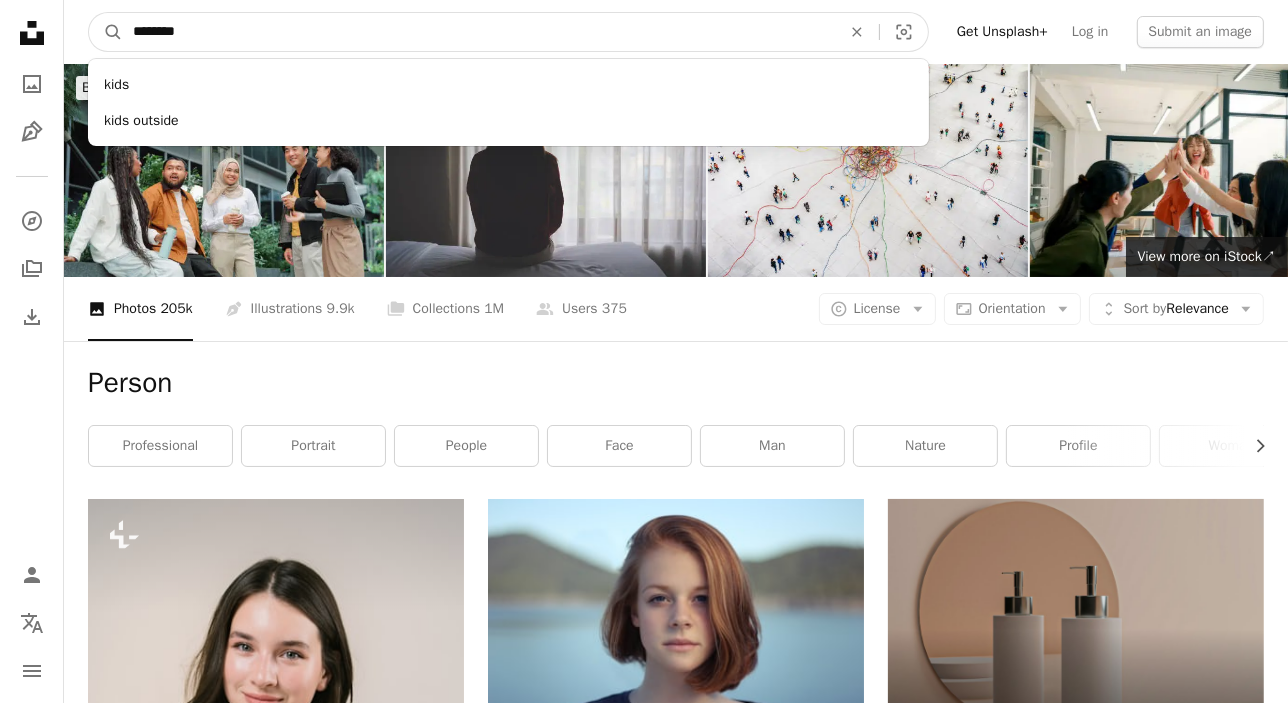 click on "A magnifying glass" at bounding box center (106, 32) 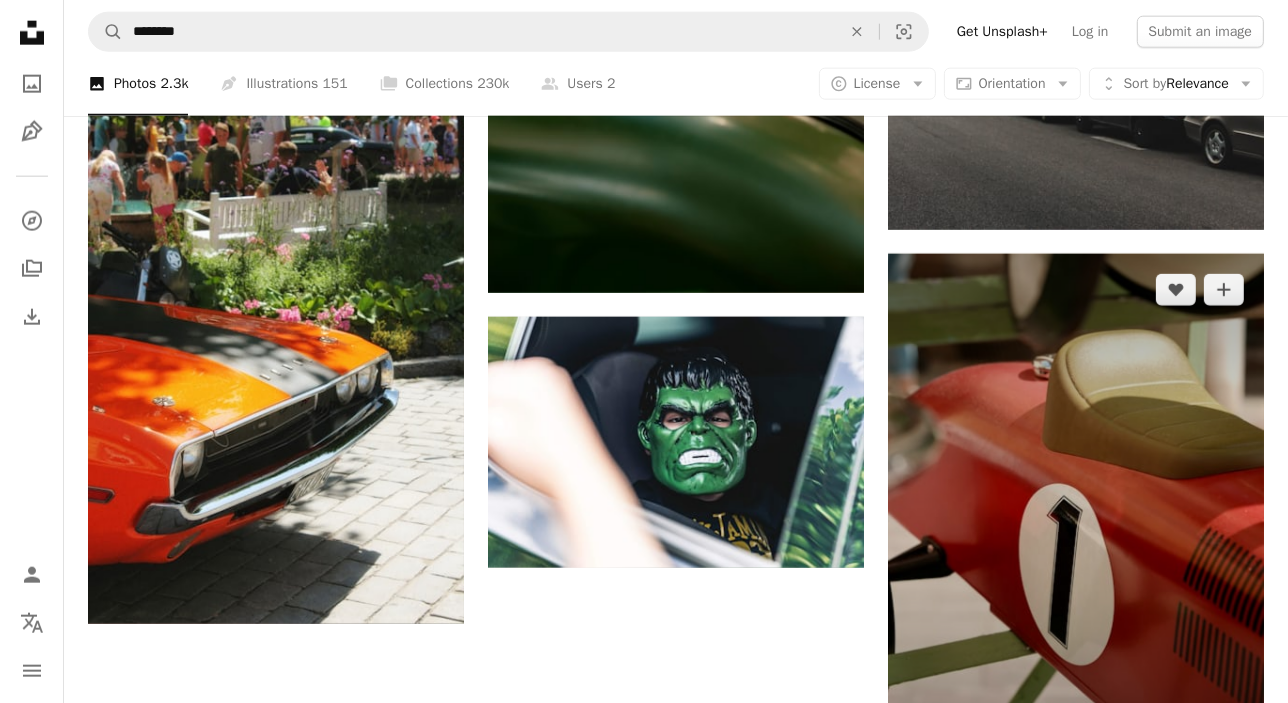 scroll, scrollTop: 2363, scrollLeft: 0, axis: vertical 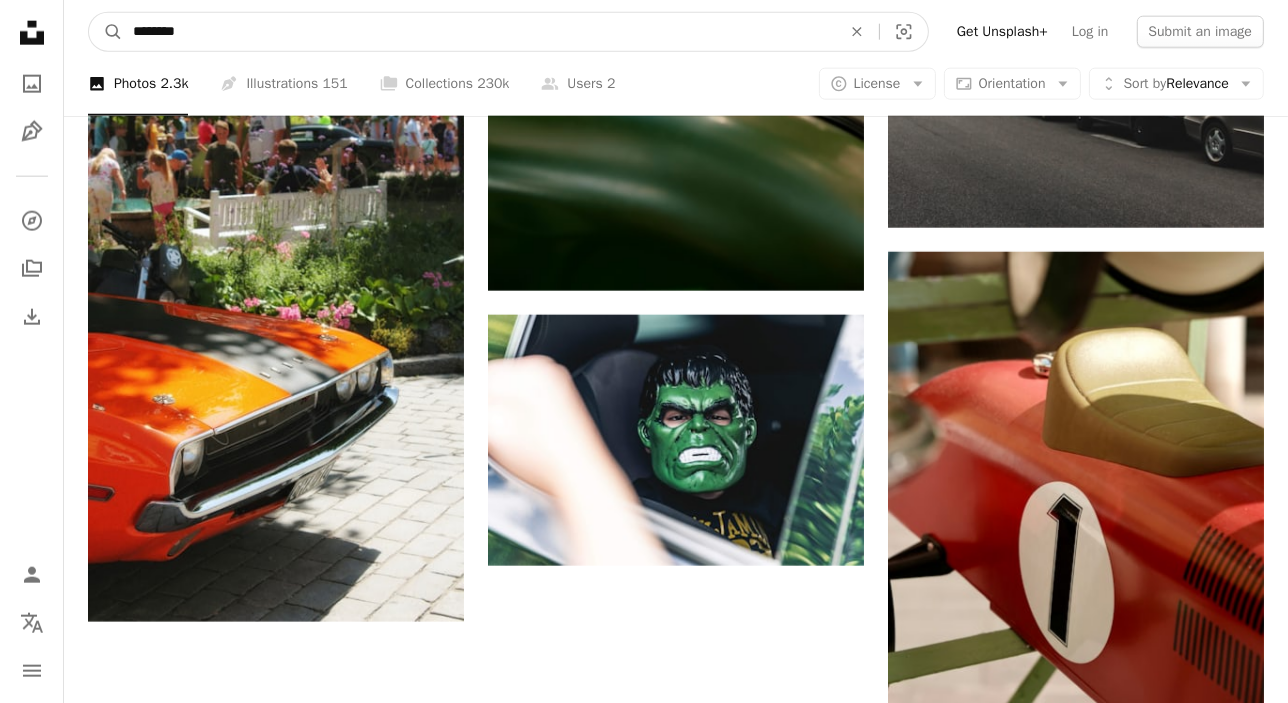 click on "********" at bounding box center [479, 32] 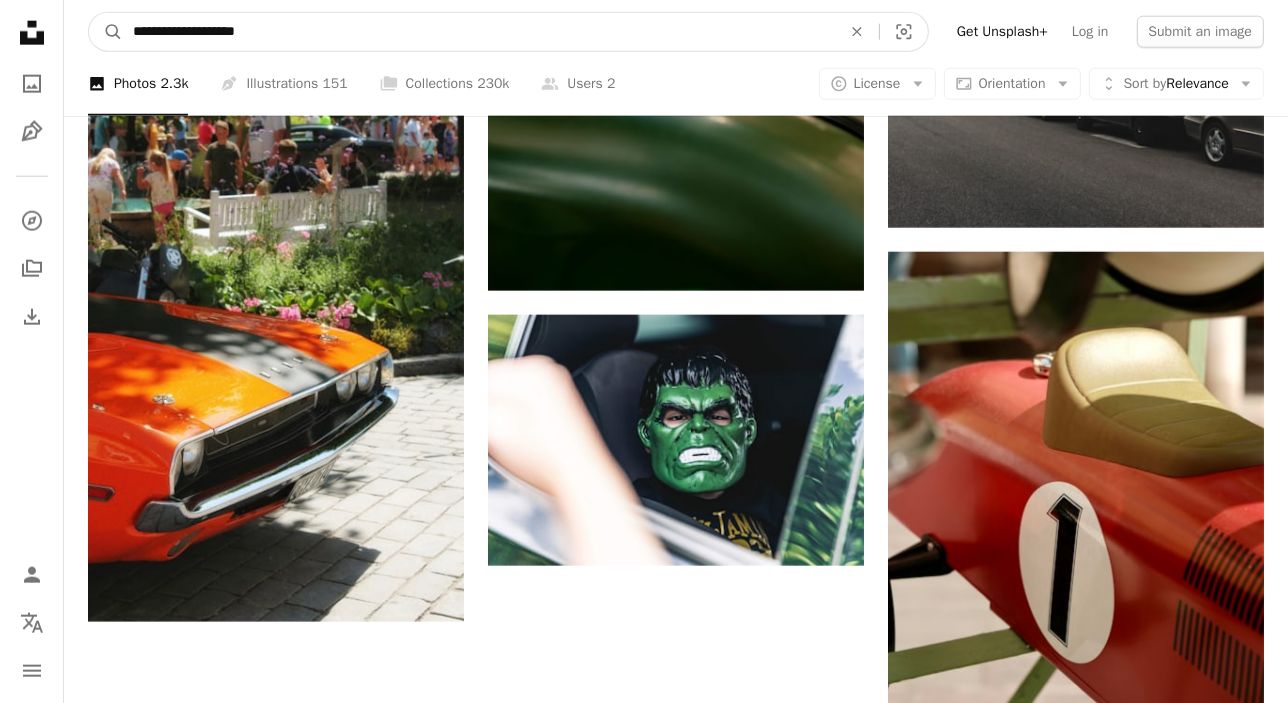 click on "A magnifying glass" at bounding box center [106, 32] 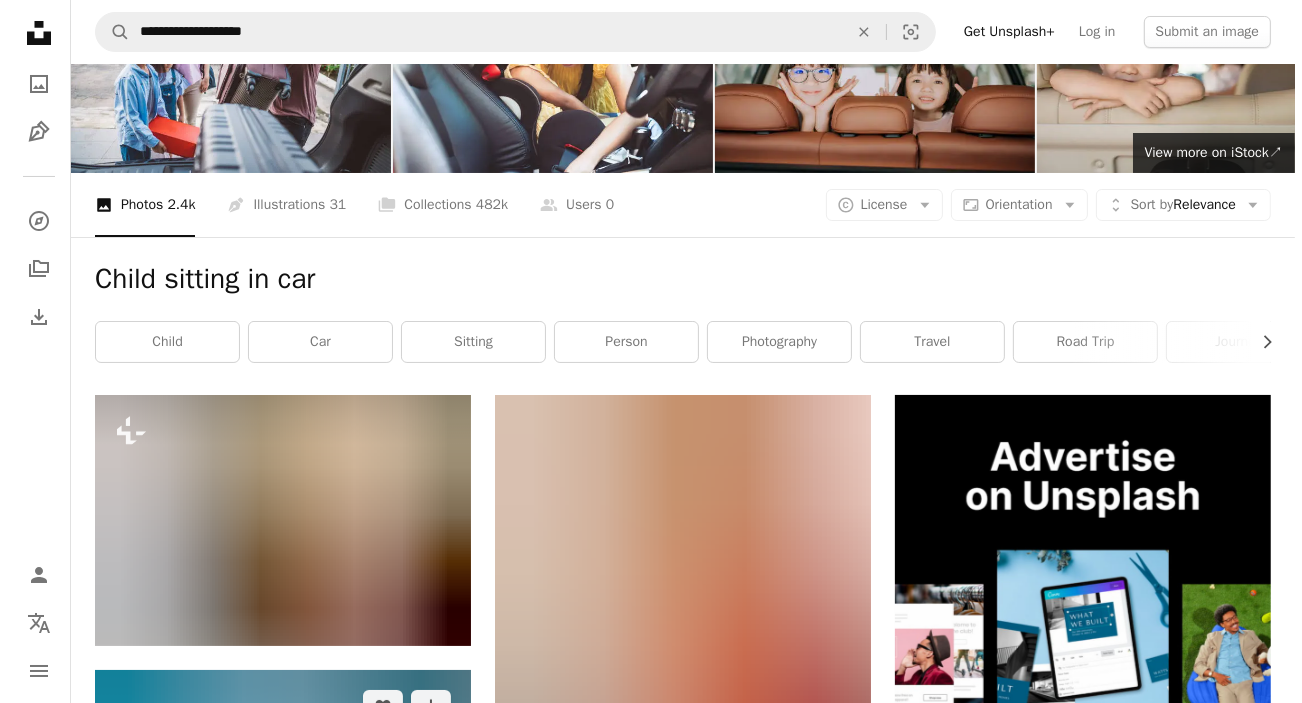 scroll, scrollTop: 0, scrollLeft: 0, axis: both 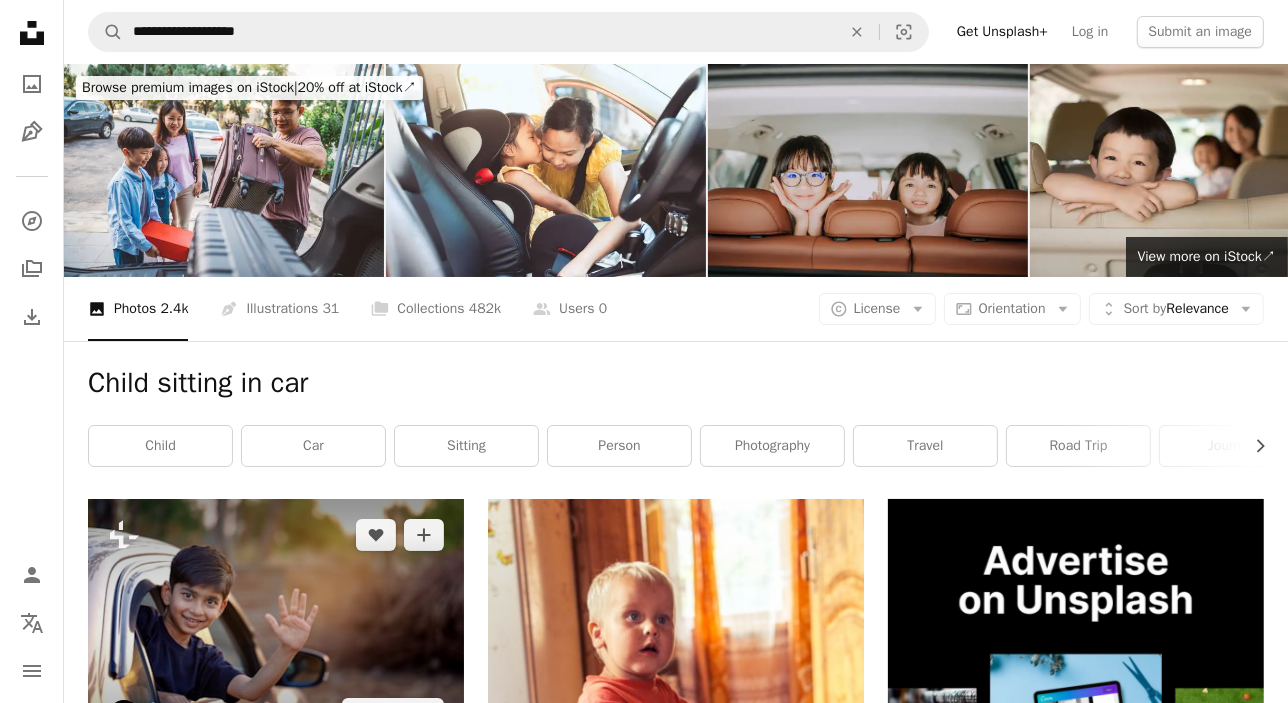 click at bounding box center [276, 624] 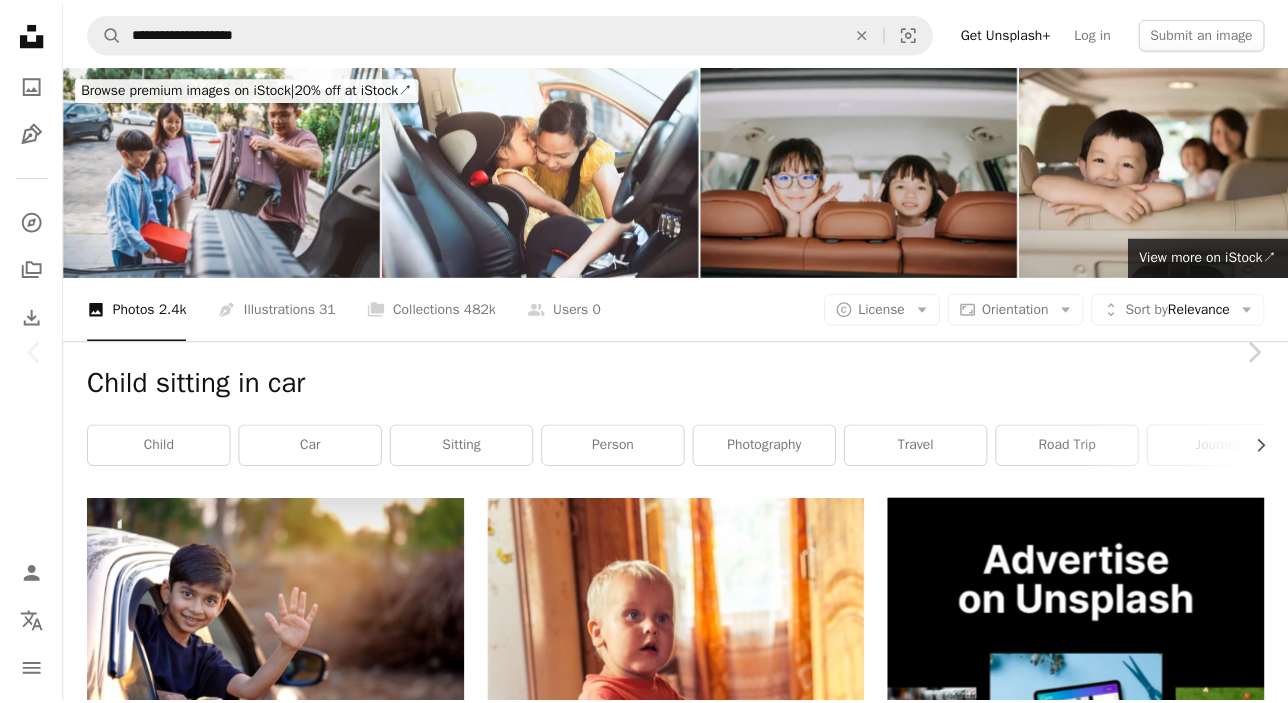 scroll, scrollTop: 636, scrollLeft: 0, axis: vertical 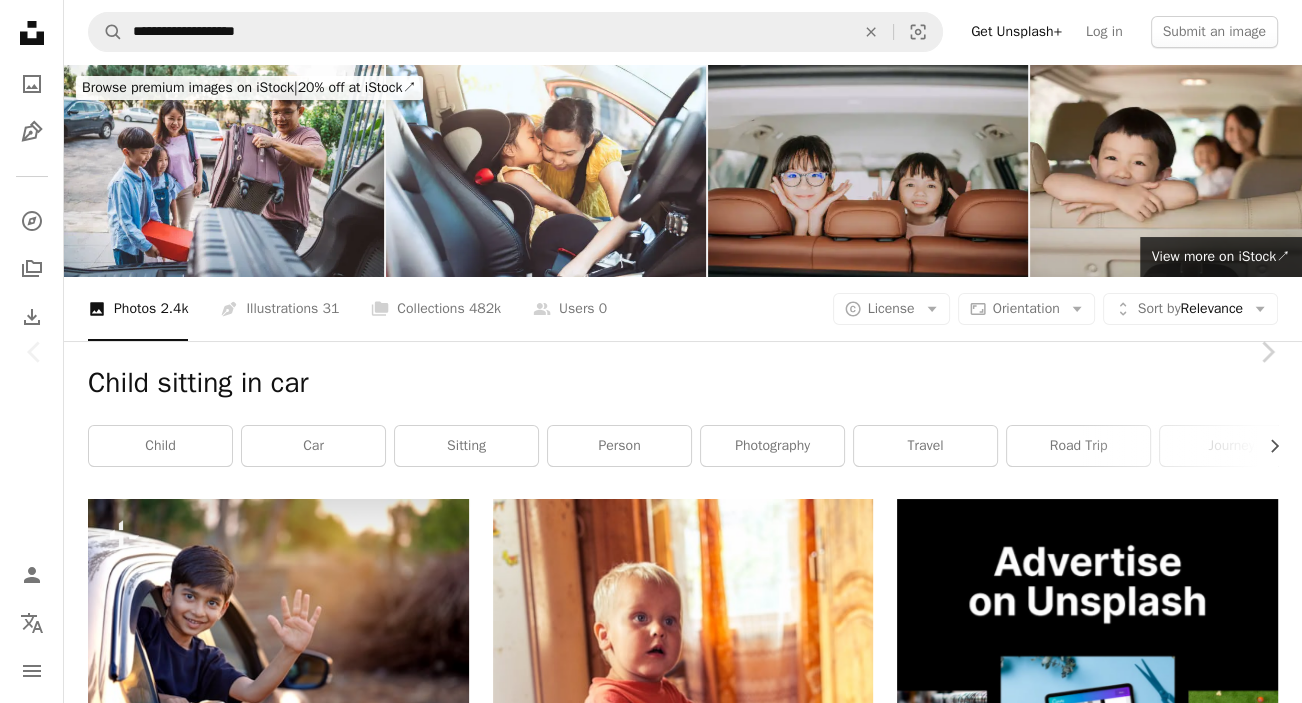 click on "April 21, 2023" at bounding box center [643, 4933] 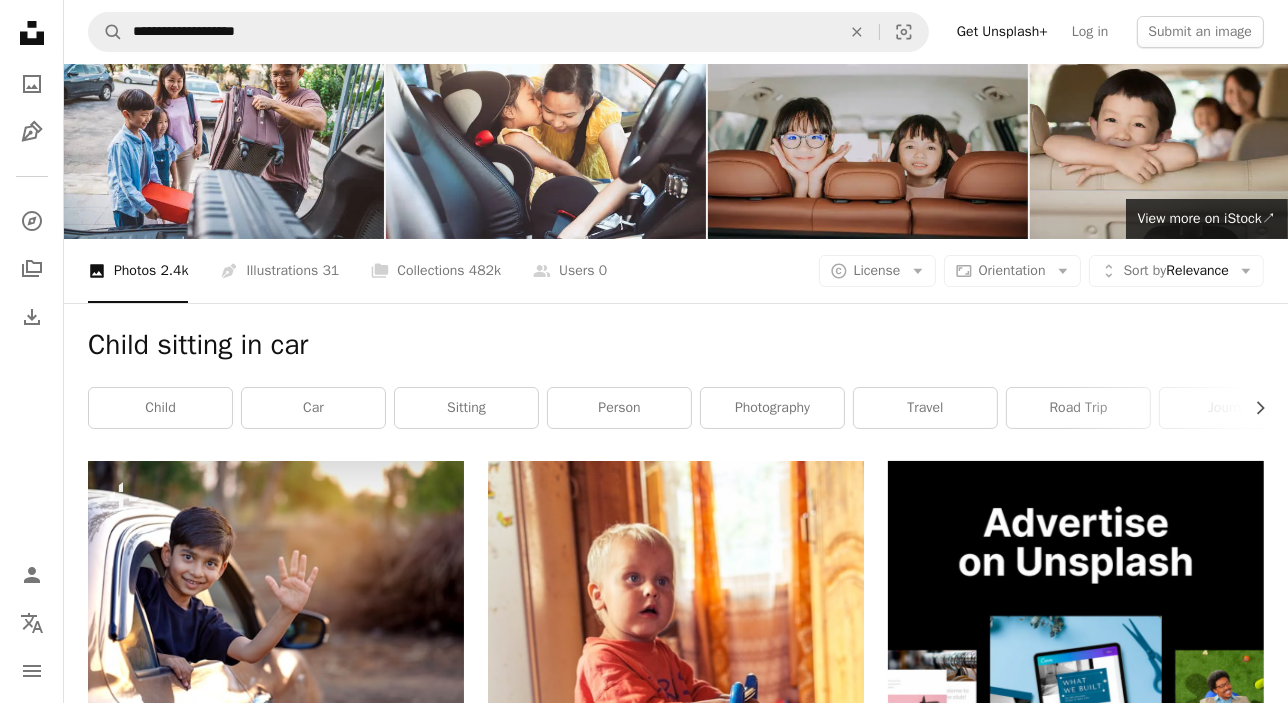 scroll, scrollTop: 0, scrollLeft: 0, axis: both 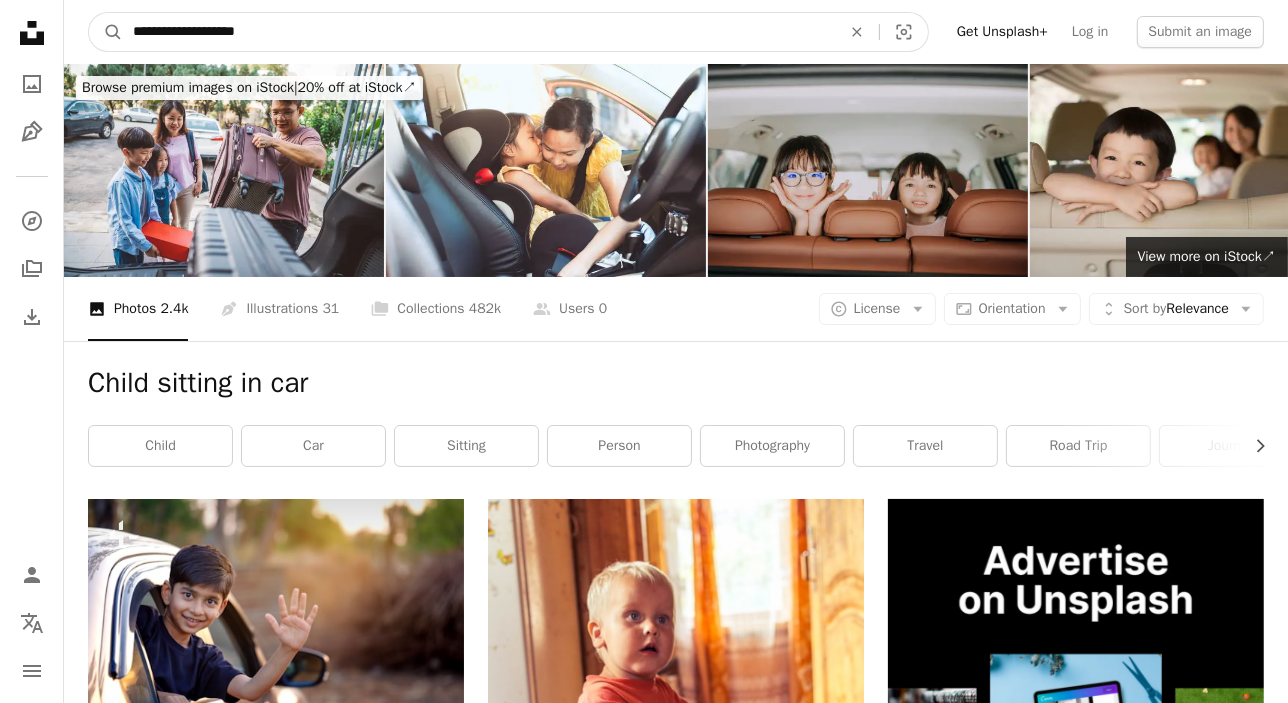 click on "**********" at bounding box center (479, 32) 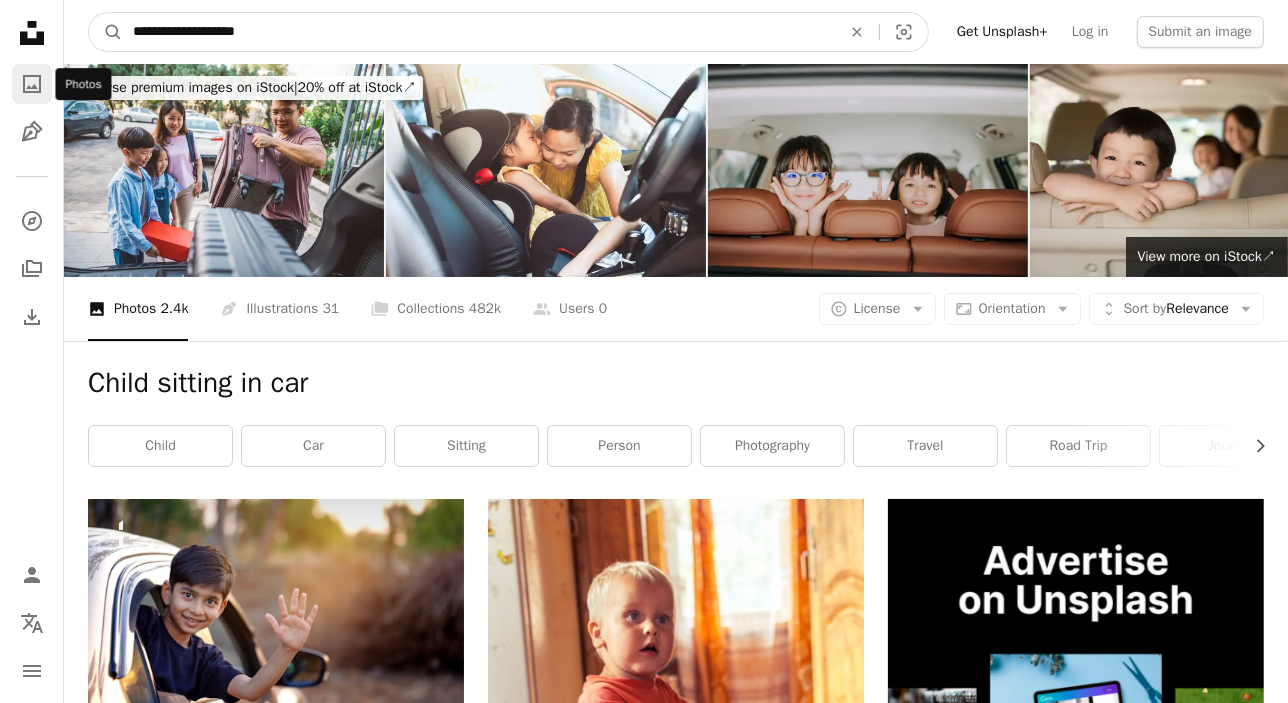 drag, startPoint x: 349, startPoint y: 33, endPoint x: 39, endPoint y: 95, distance: 316.13922 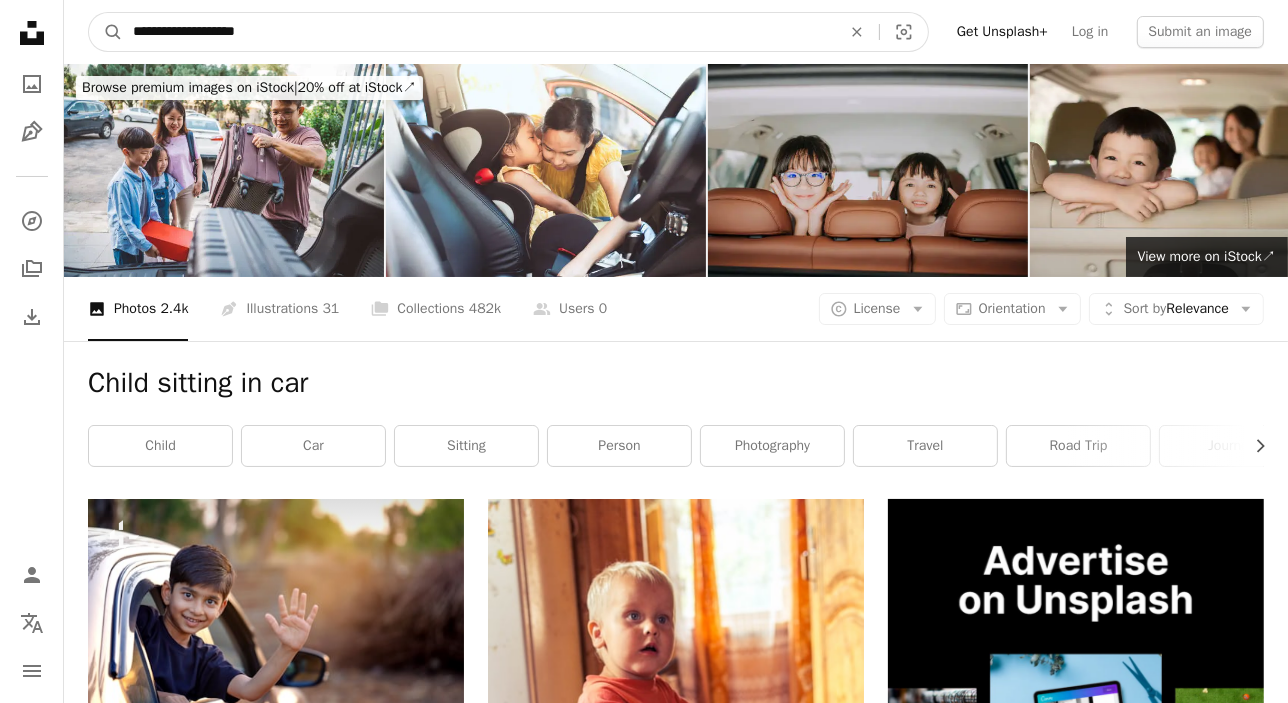 paste 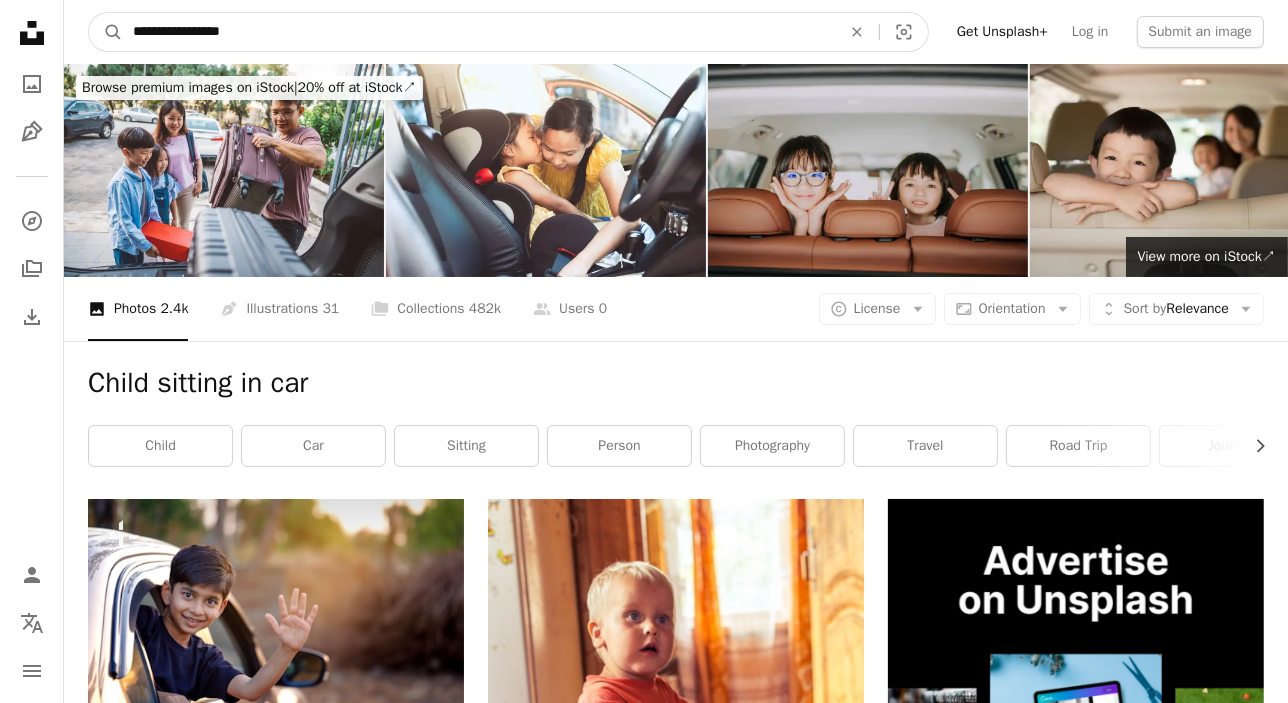 type on "**********" 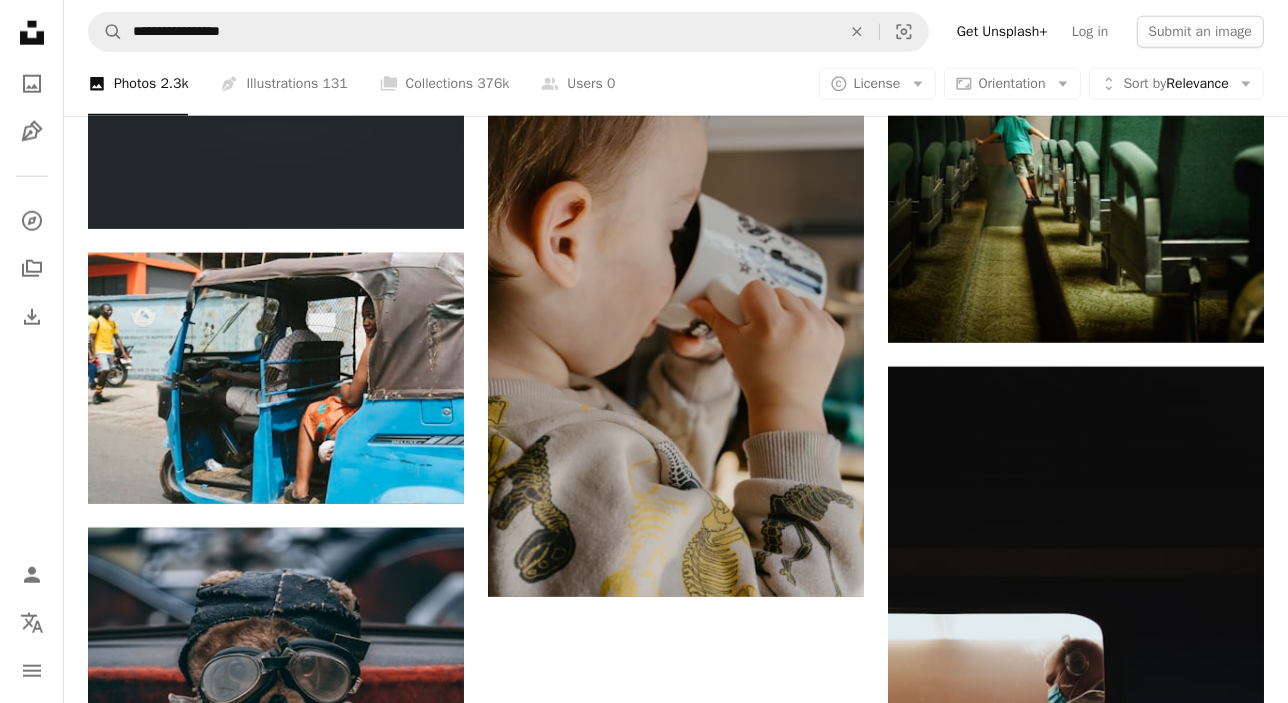 scroll, scrollTop: 2454, scrollLeft: 0, axis: vertical 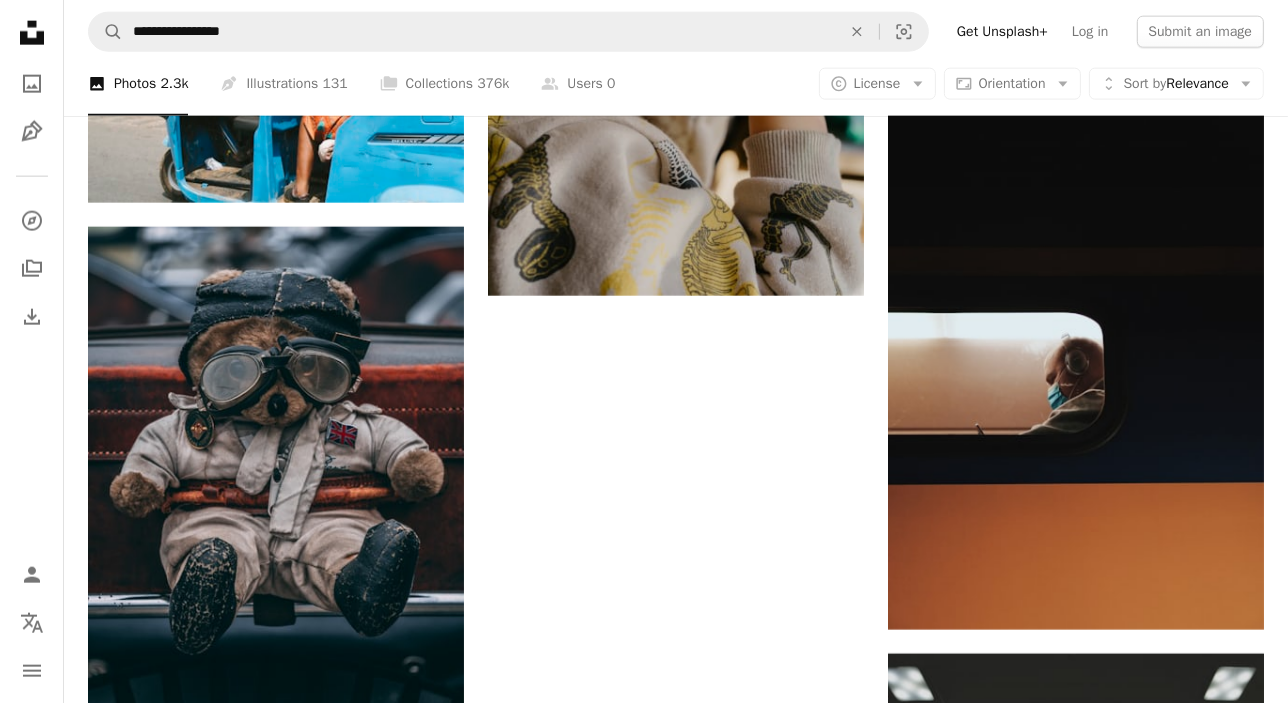 click on "Load more" at bounding box center [676, 983] 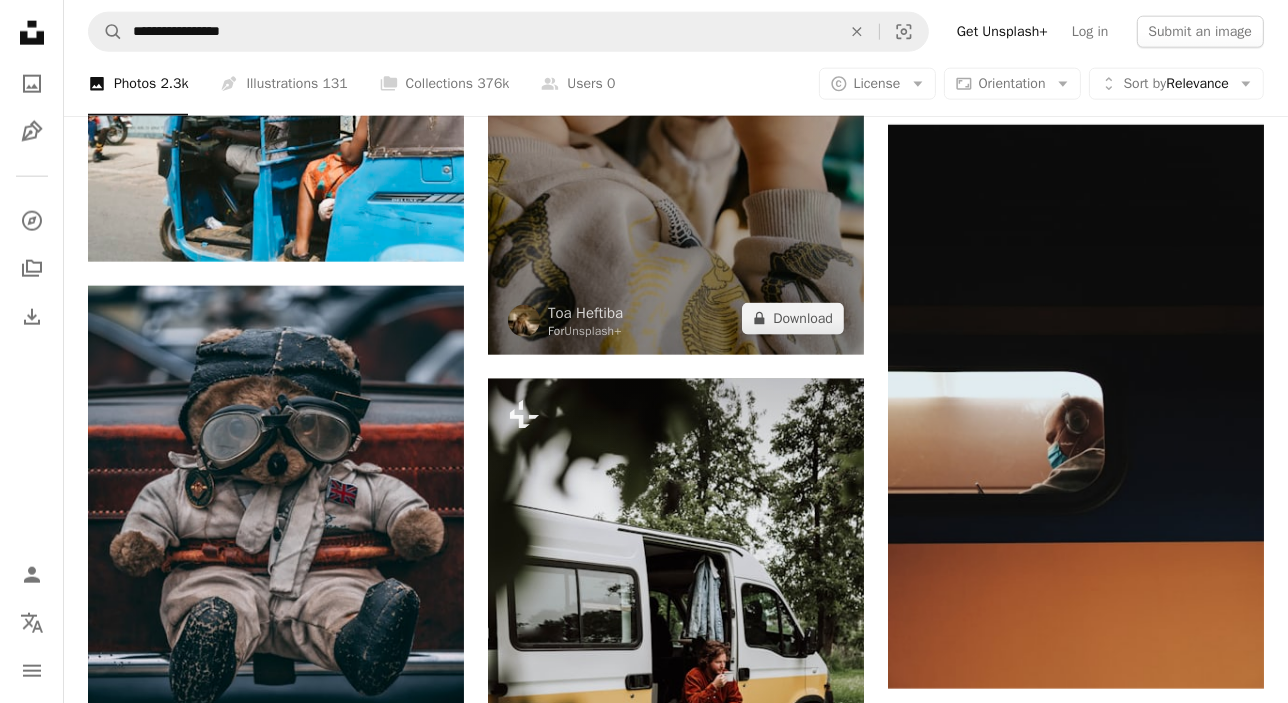 scroll, scrollTop: 2000, scrollLeft: 0, axis: vertical 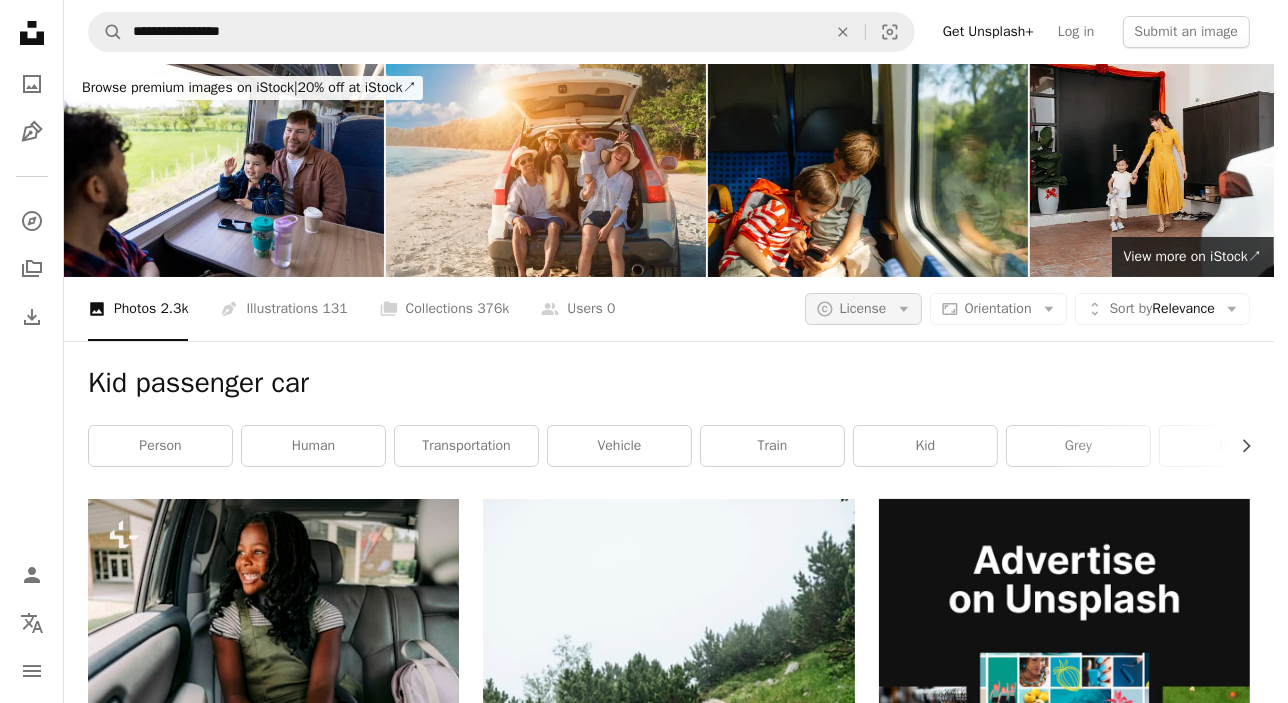 click on "License" at bounding box center (863, 308) 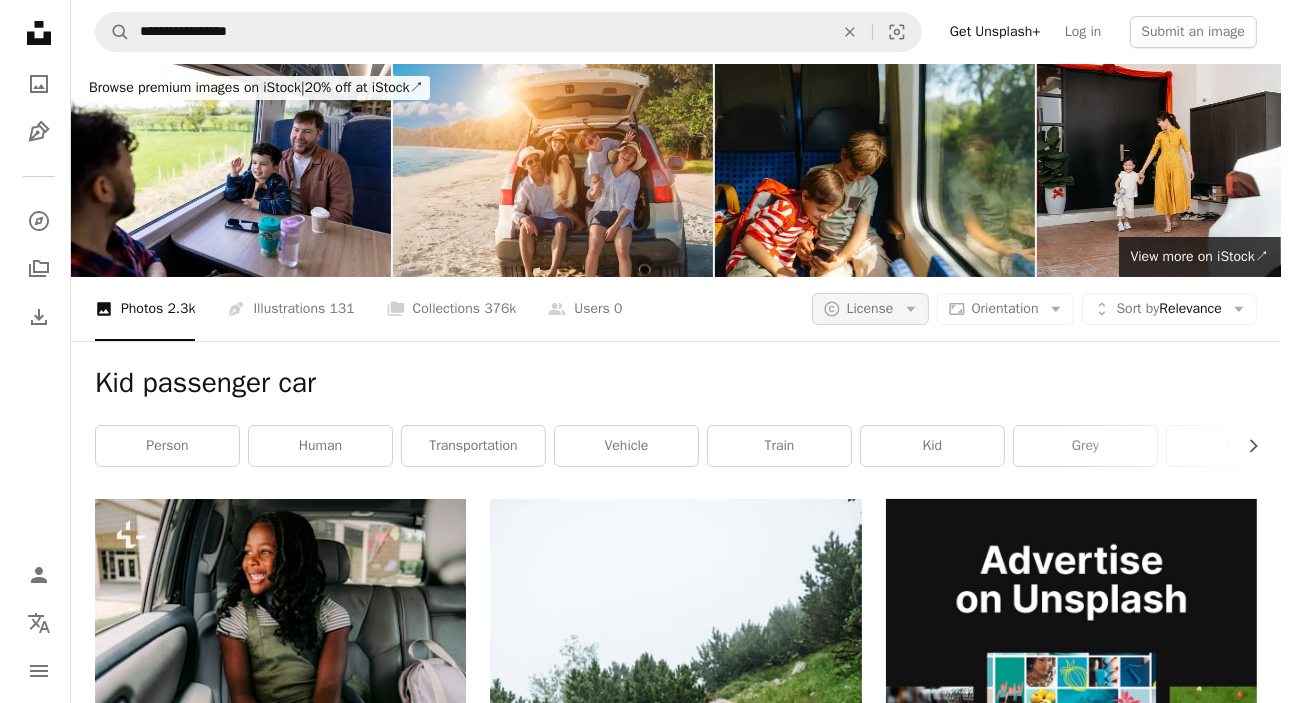 scroll, scrollTop: 0, scrollLeft: 0, axis: both 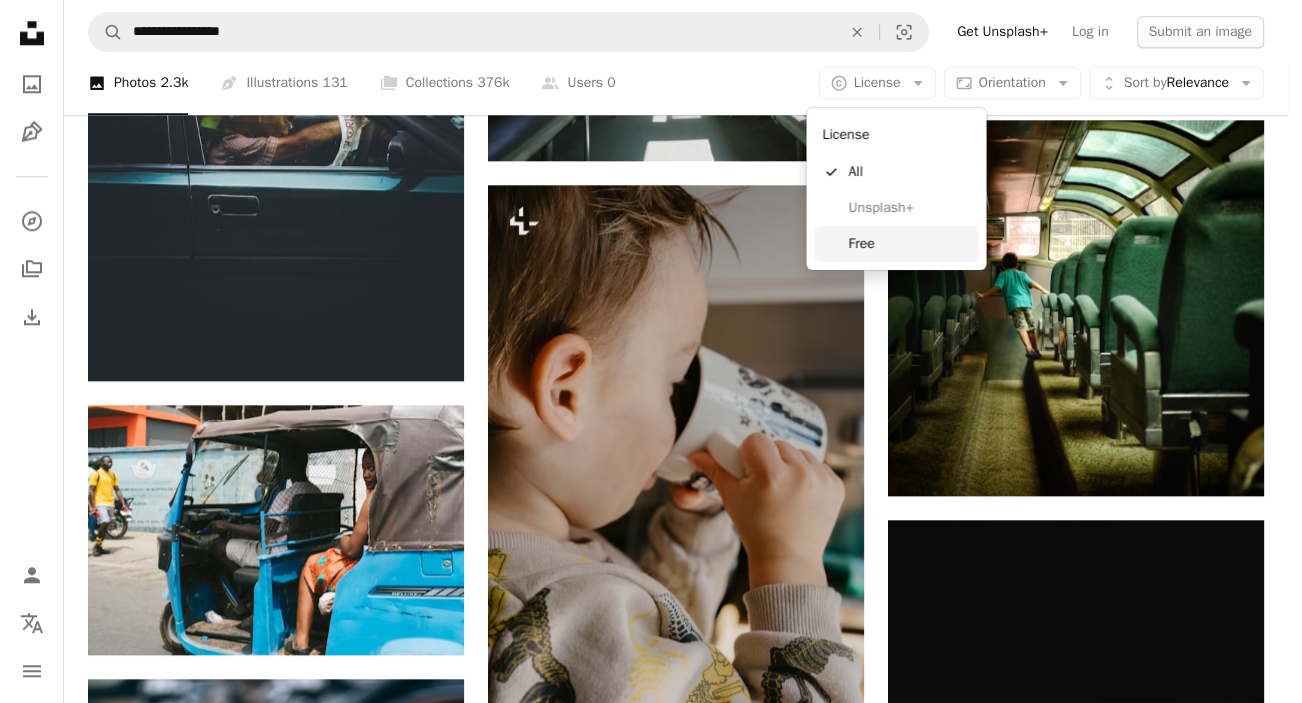 click on "Free" at bounding box center (909, 244) 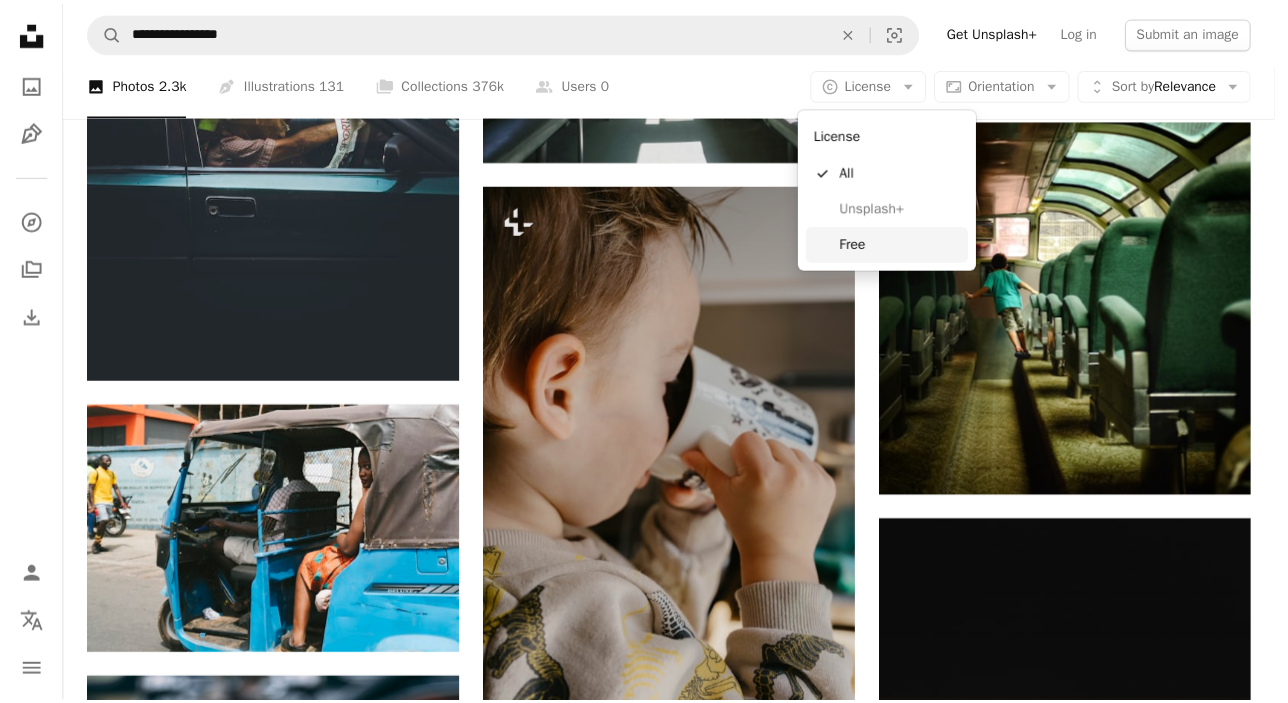 scroll, scrollTop: 0, scrollLeft: 0, axis: both 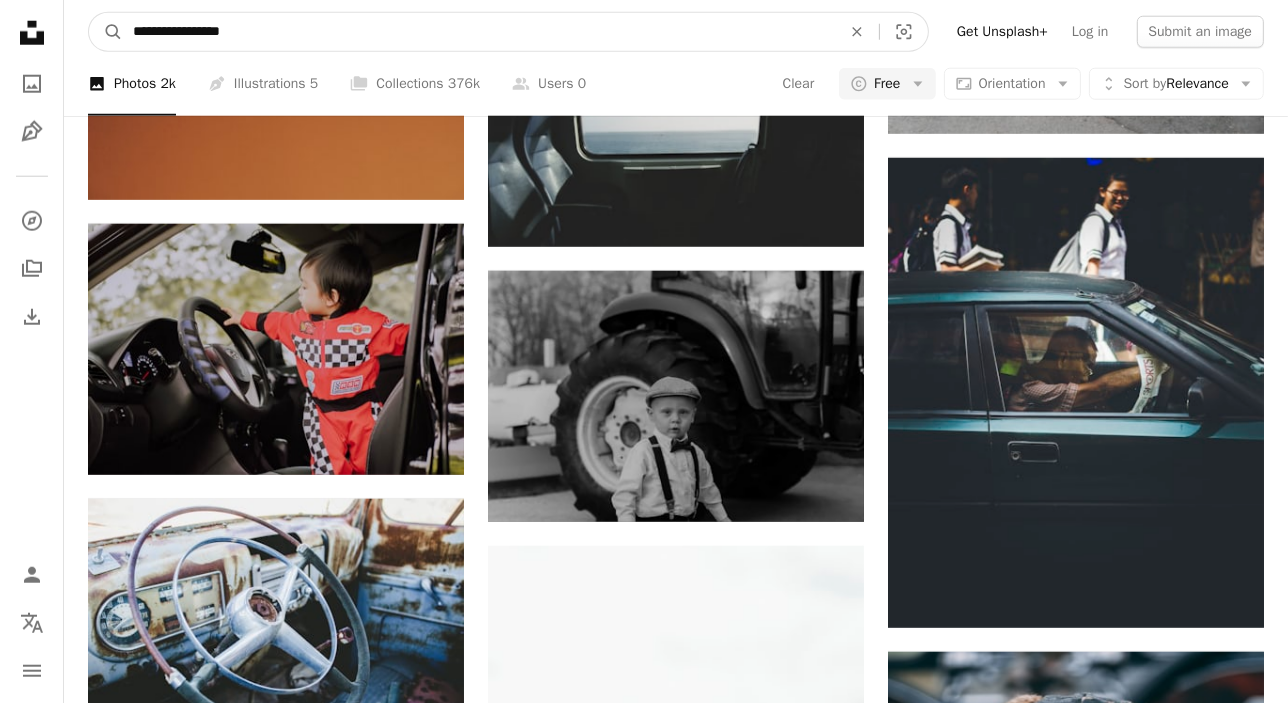 drag, startPoint x: 417, startPoint y: 24, endPoint x: -4, endPoint y: 10, distance: 421.23273 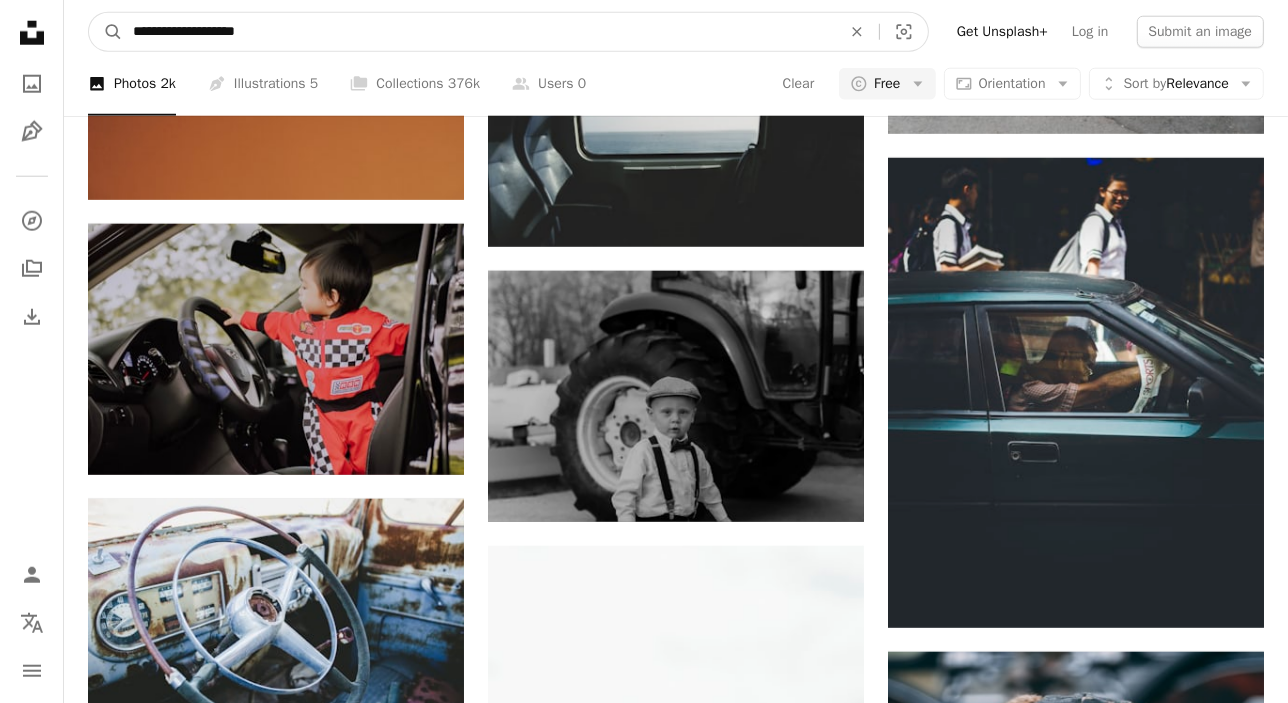 click on "A magnifying glass" at bounding box center (106, 32) 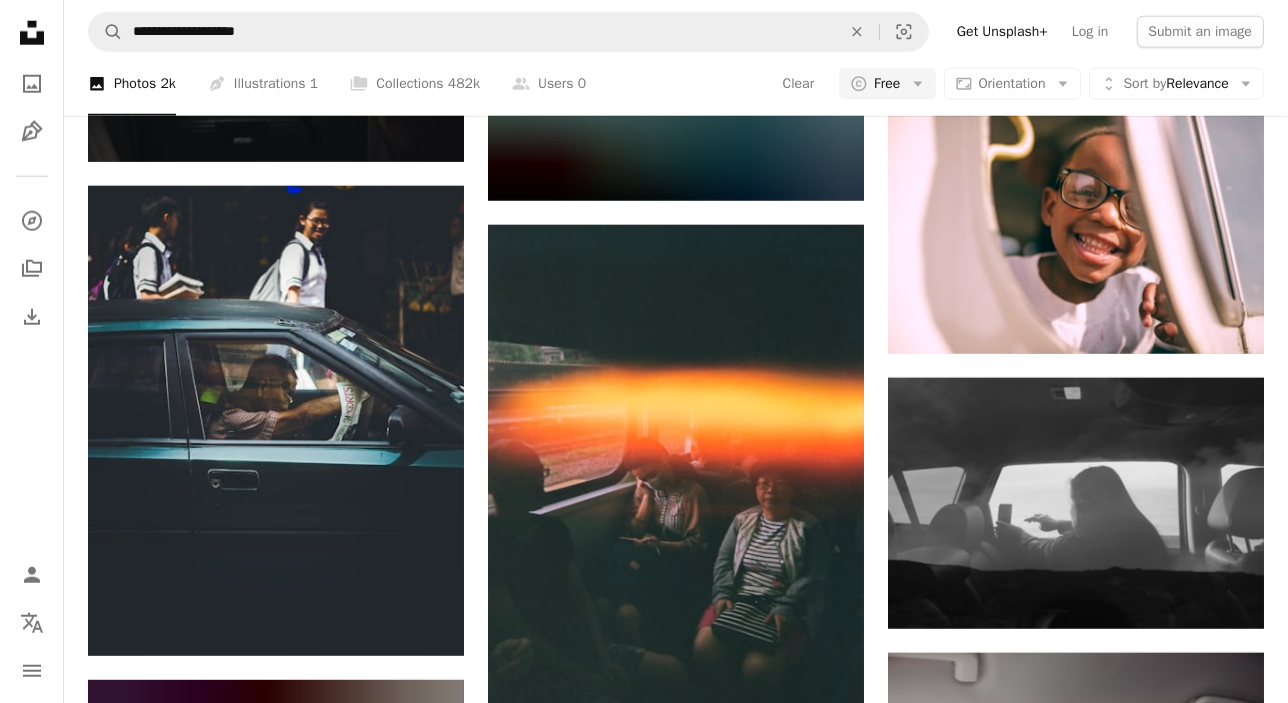 scroll, scrollTop: 10000, scrollLeft: 0, axis: vertical 